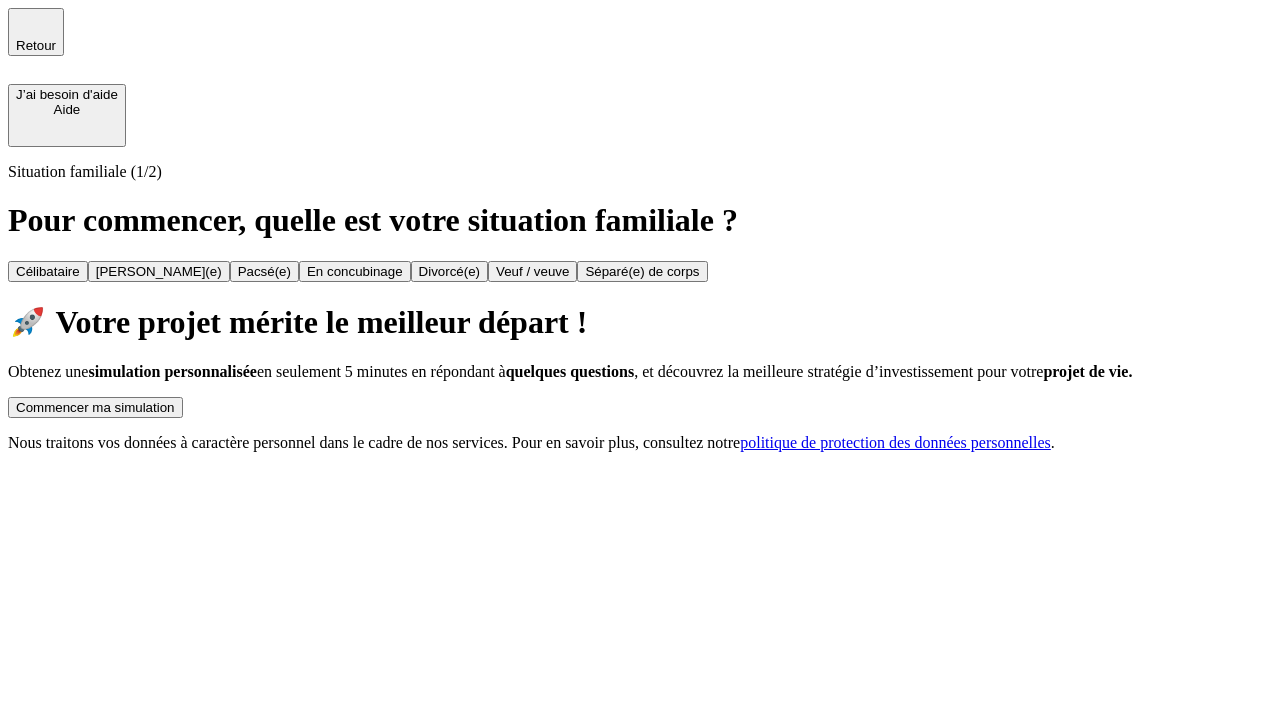 scroll, scrollTop: 0, scrollLeft: 0, axis: both 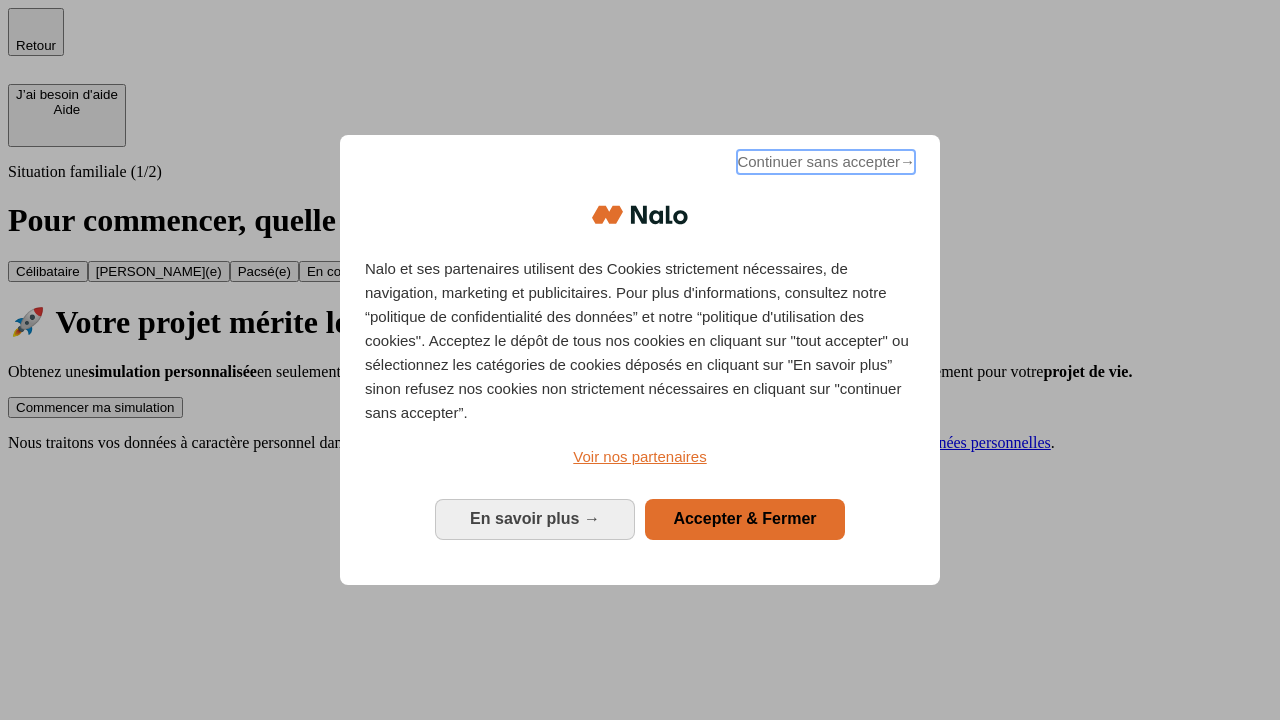 click on "Continuer sans accepter  →" at bounding box center [826, 162] 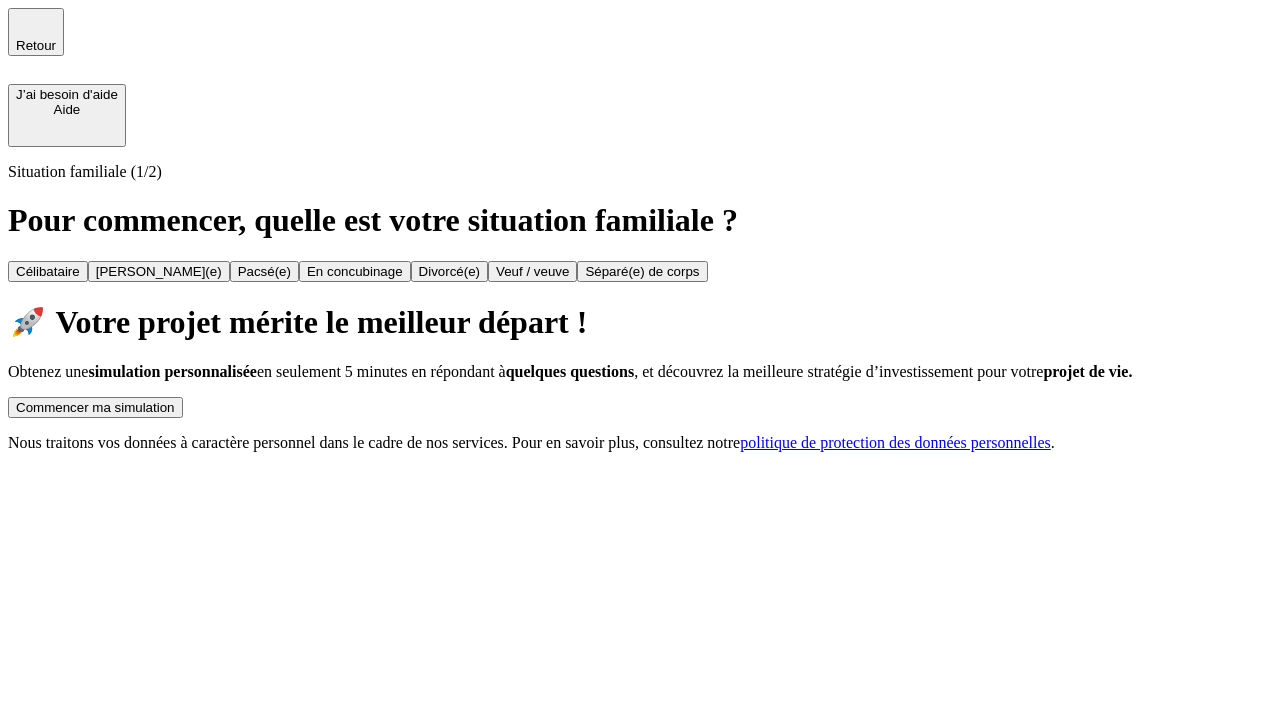 click on "Commencer ma simulation" at bounding box center (95, 407) 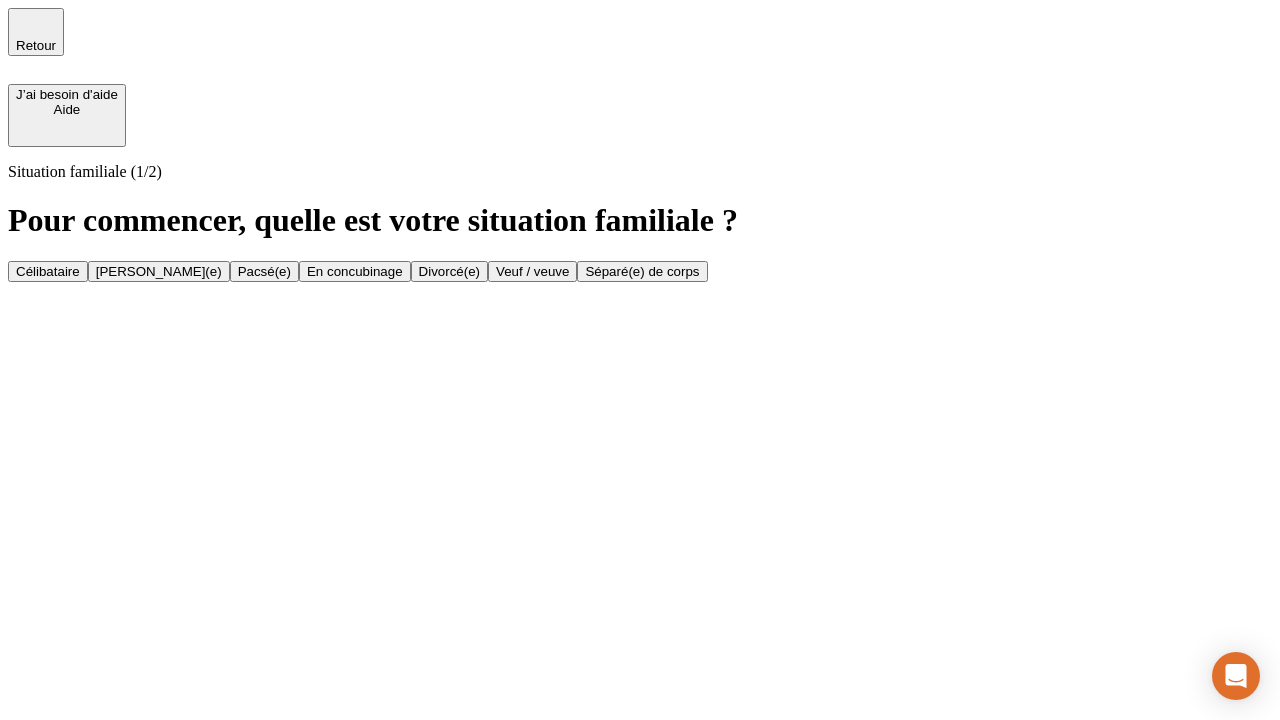 click on "En concubinage" at bounding box center (355, 271) 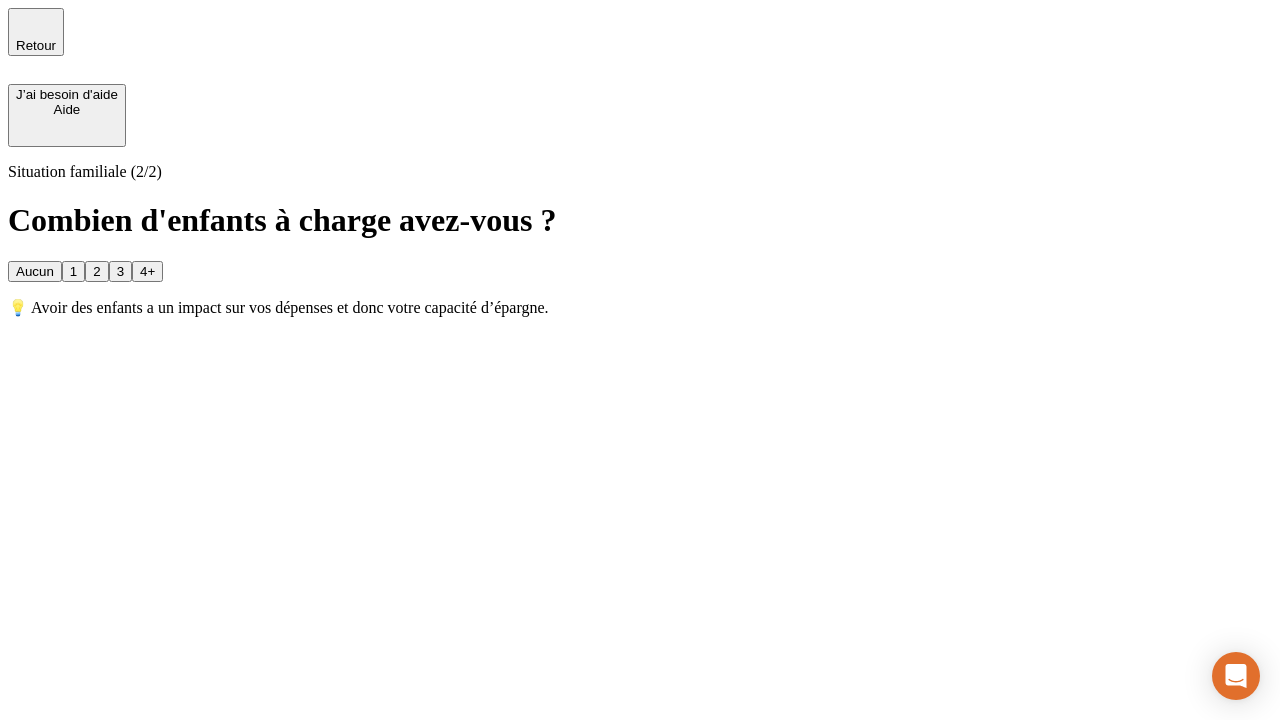 click on "2" at bounding box center [96, 271] 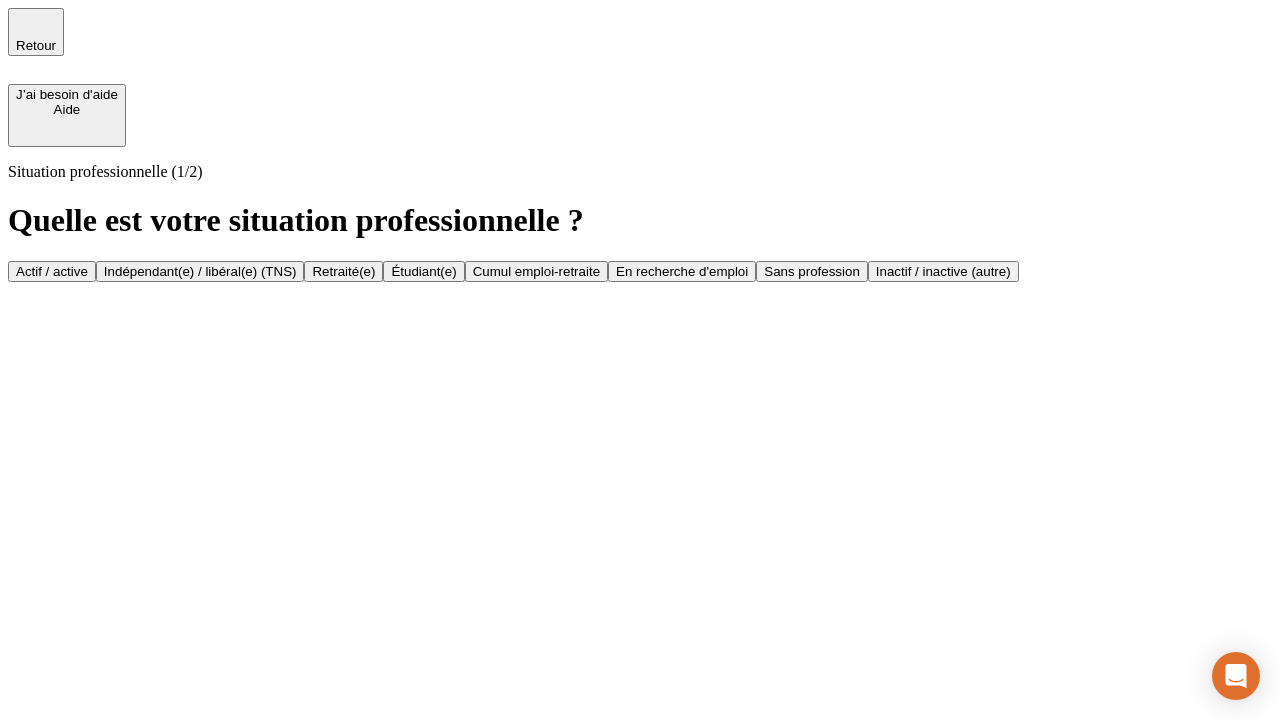click on "Indépendant(e) / libéral(e) (TNS)" at bounding box center [200, 271] 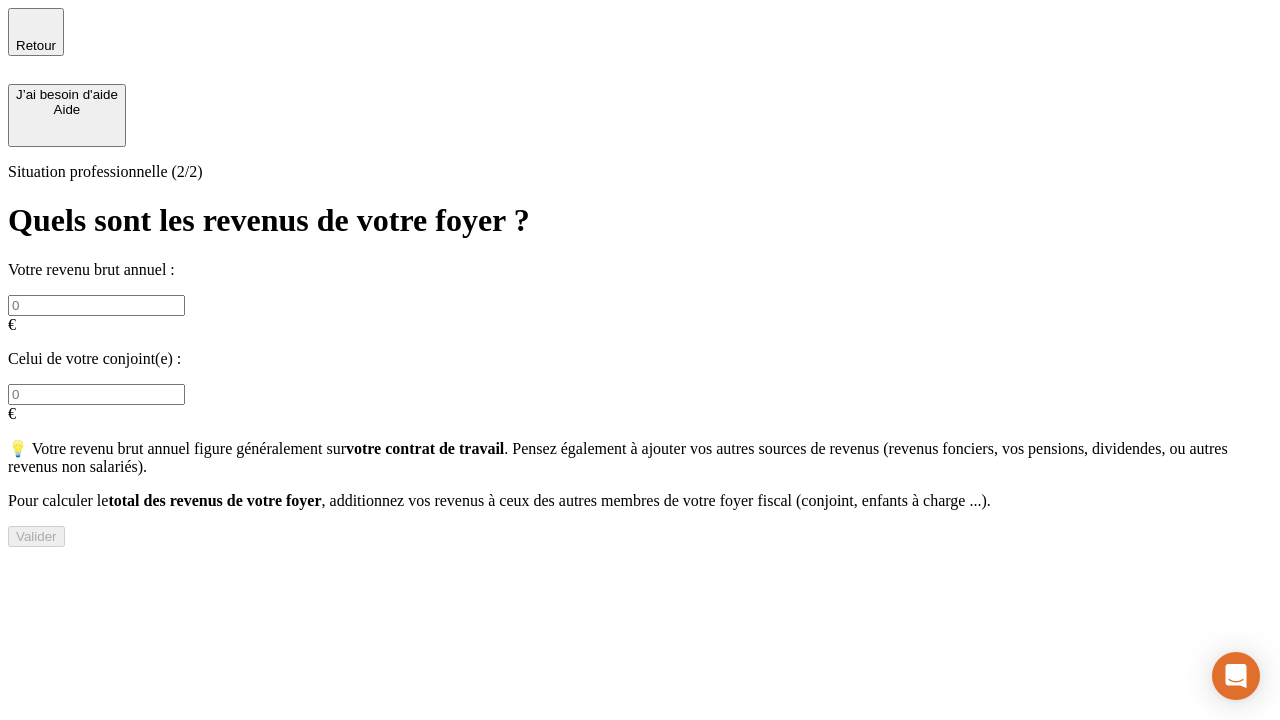 click at bounding box center [96, 305] 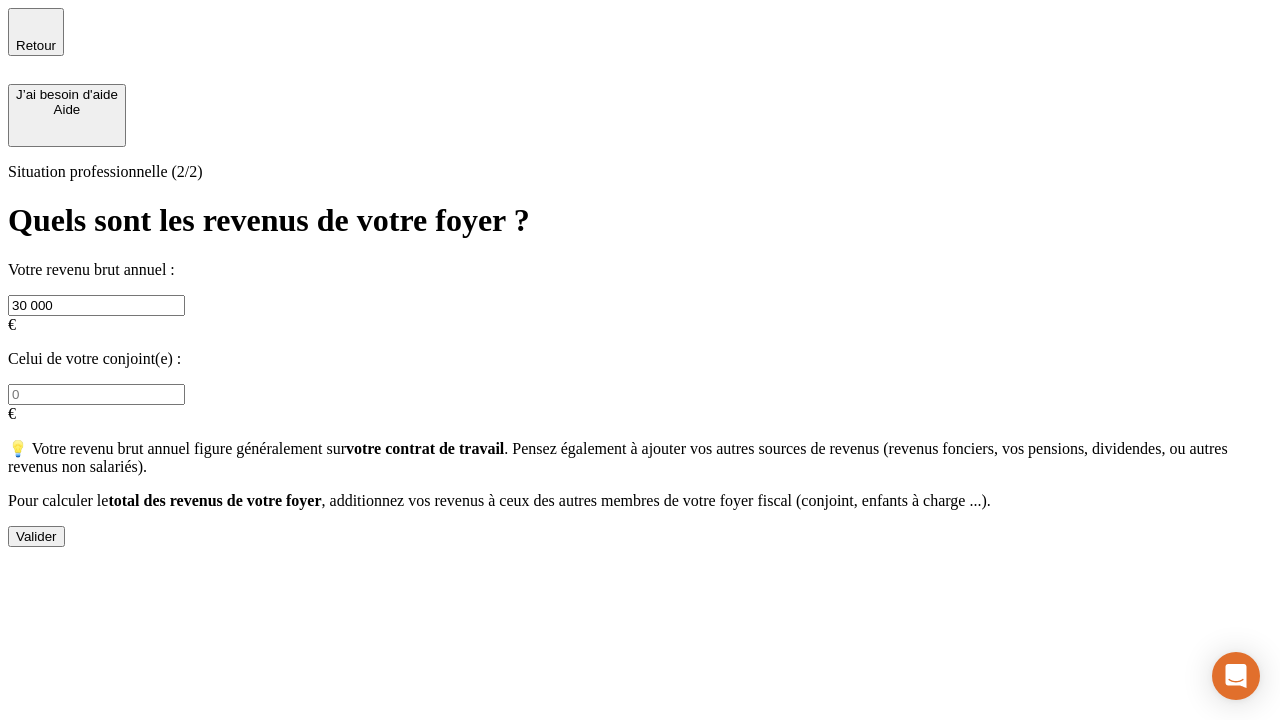 type on "30 000" 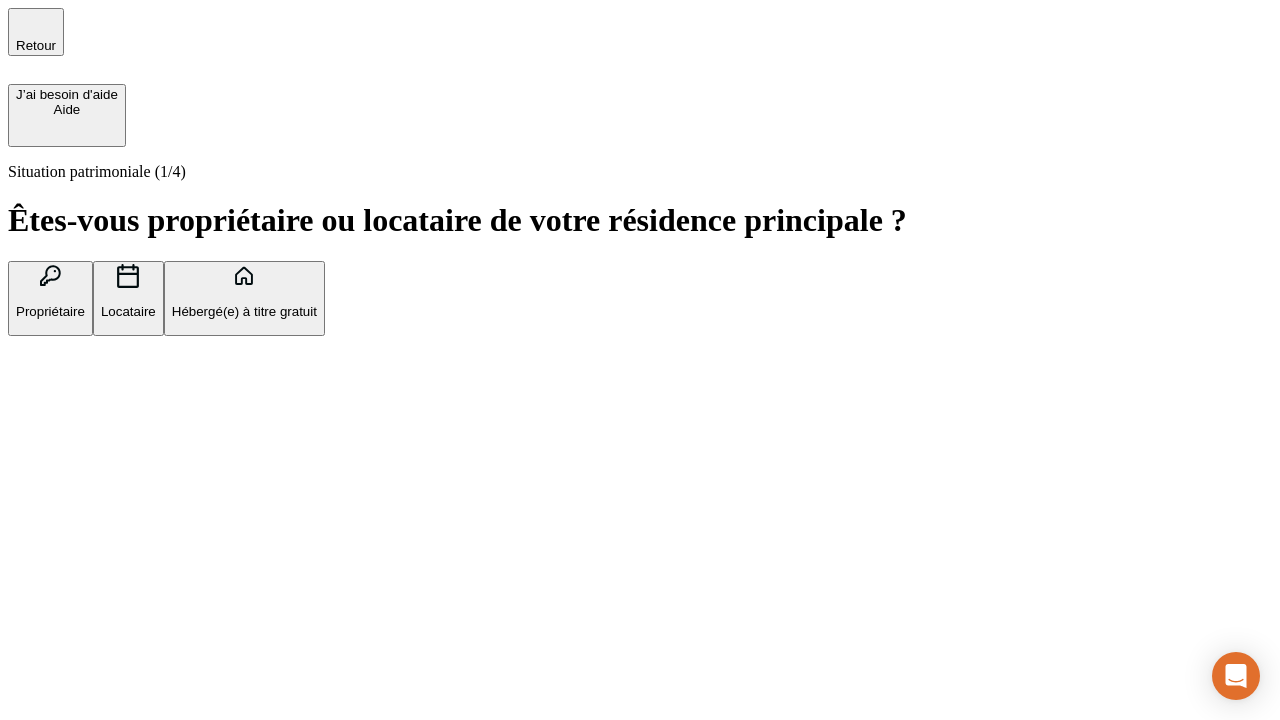 click on "Locataire" at bounding box center [128, 311] 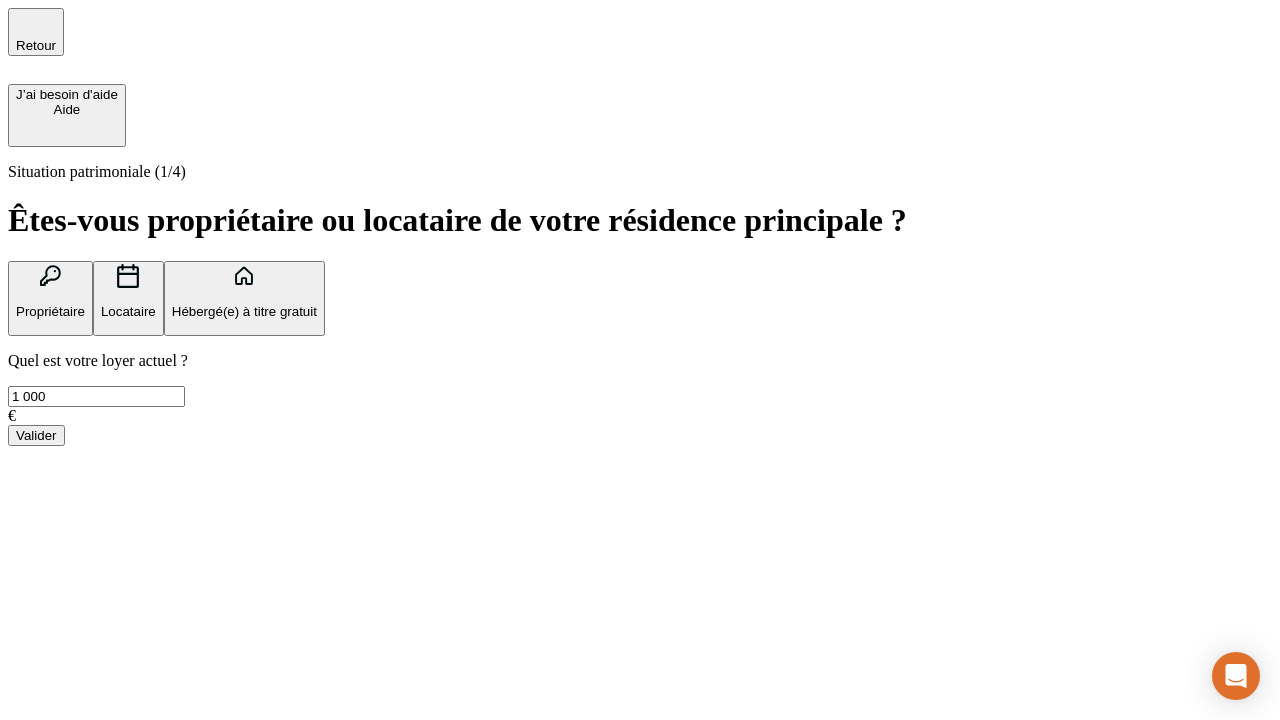 type on "1 000" 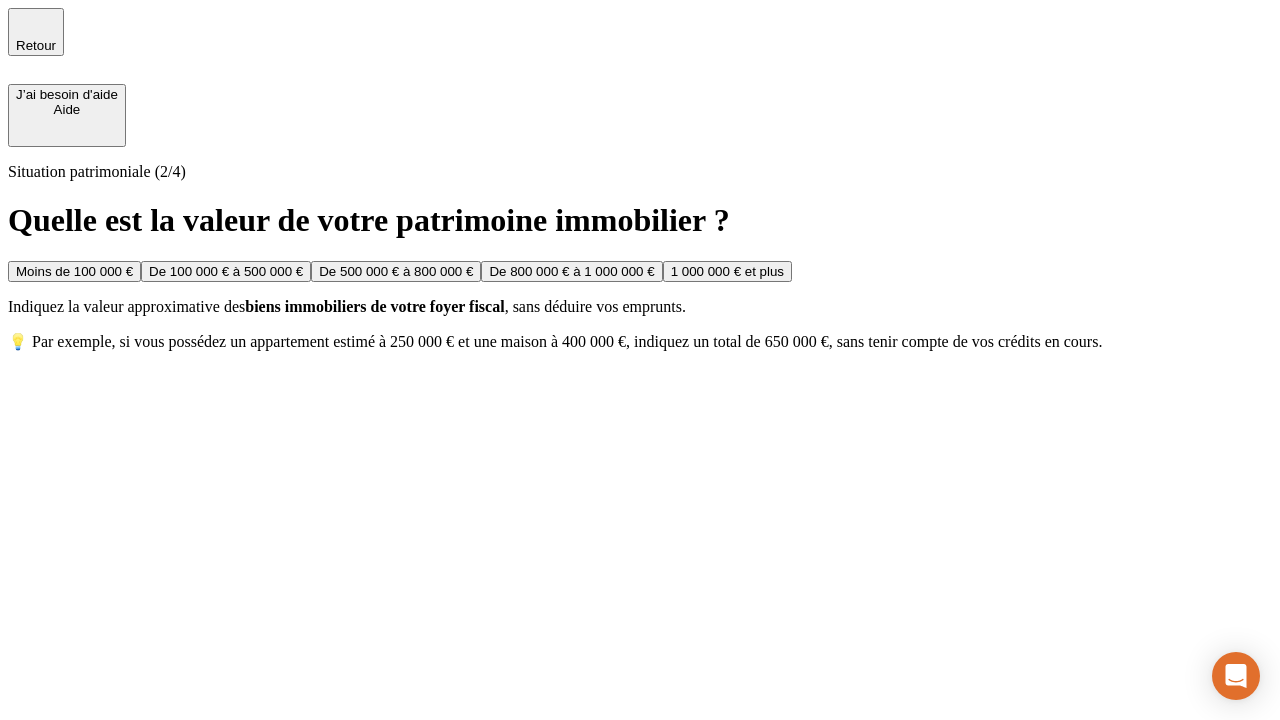 click on "Moins de 100 000 €" at bounding box center (74, 271) 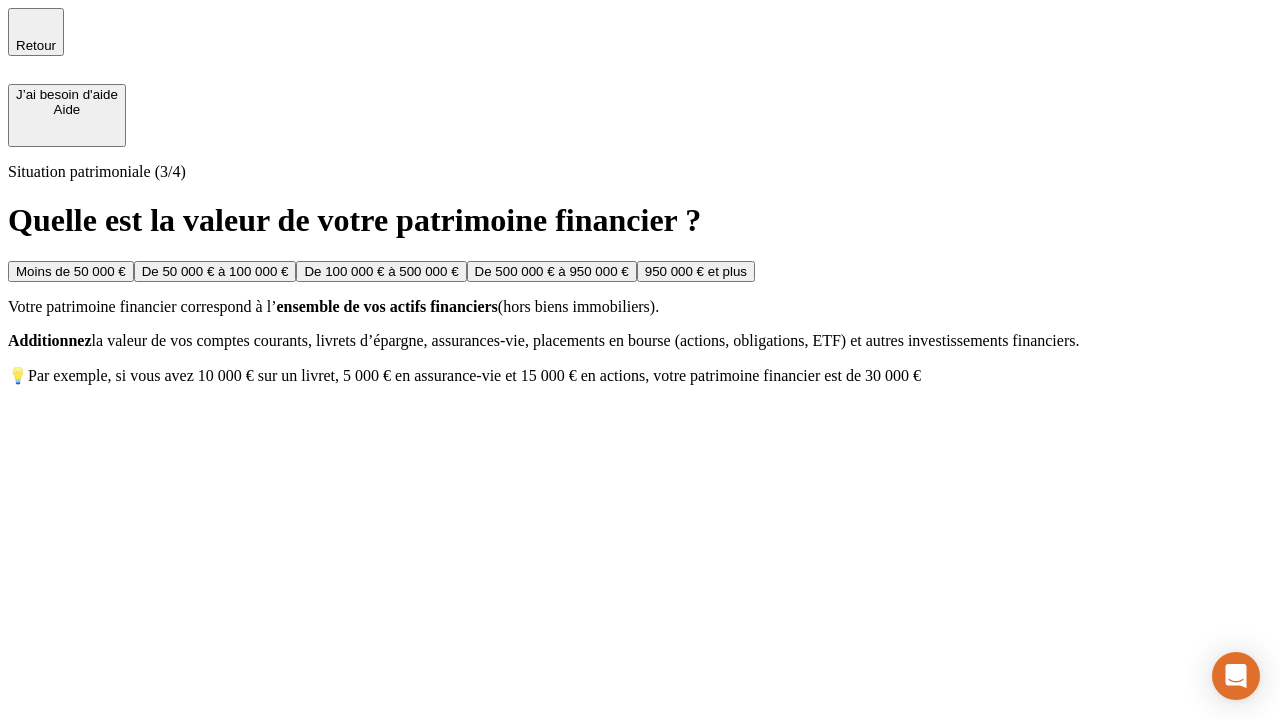 click on "Moins de 50 000 €" at bounding box center (71, 271) 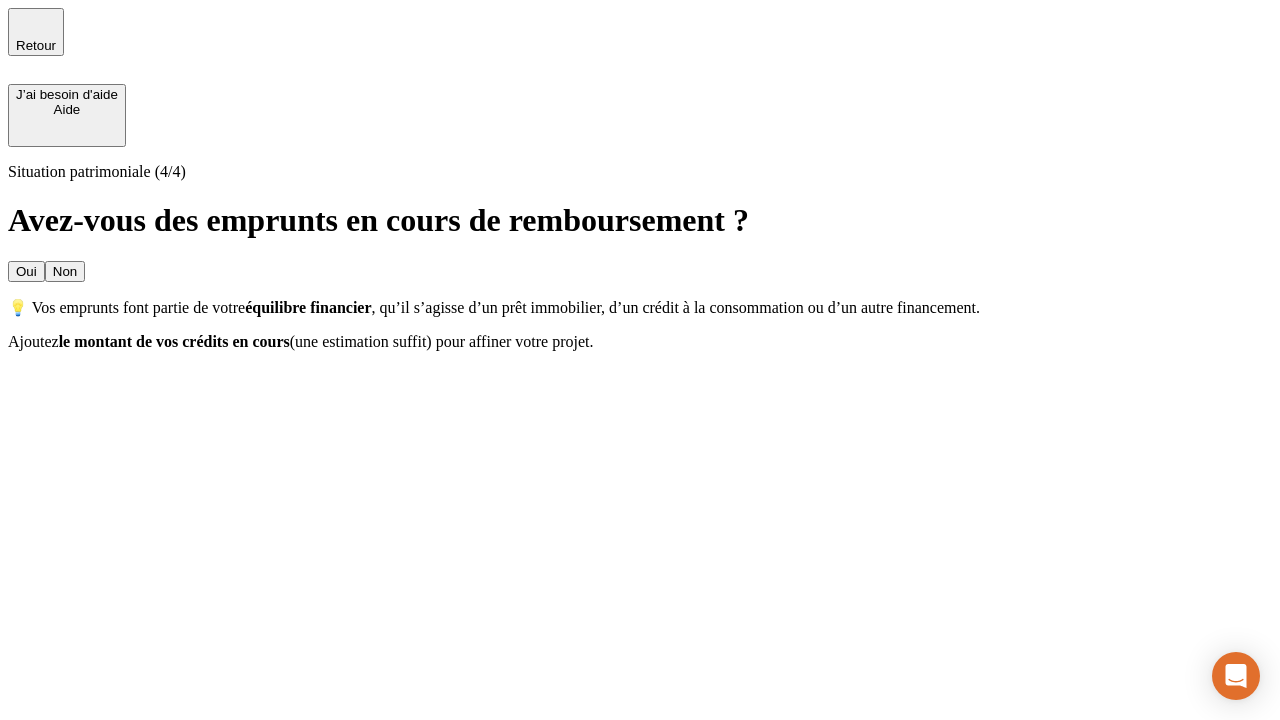click on "Non" at bounding box center (65, 271) 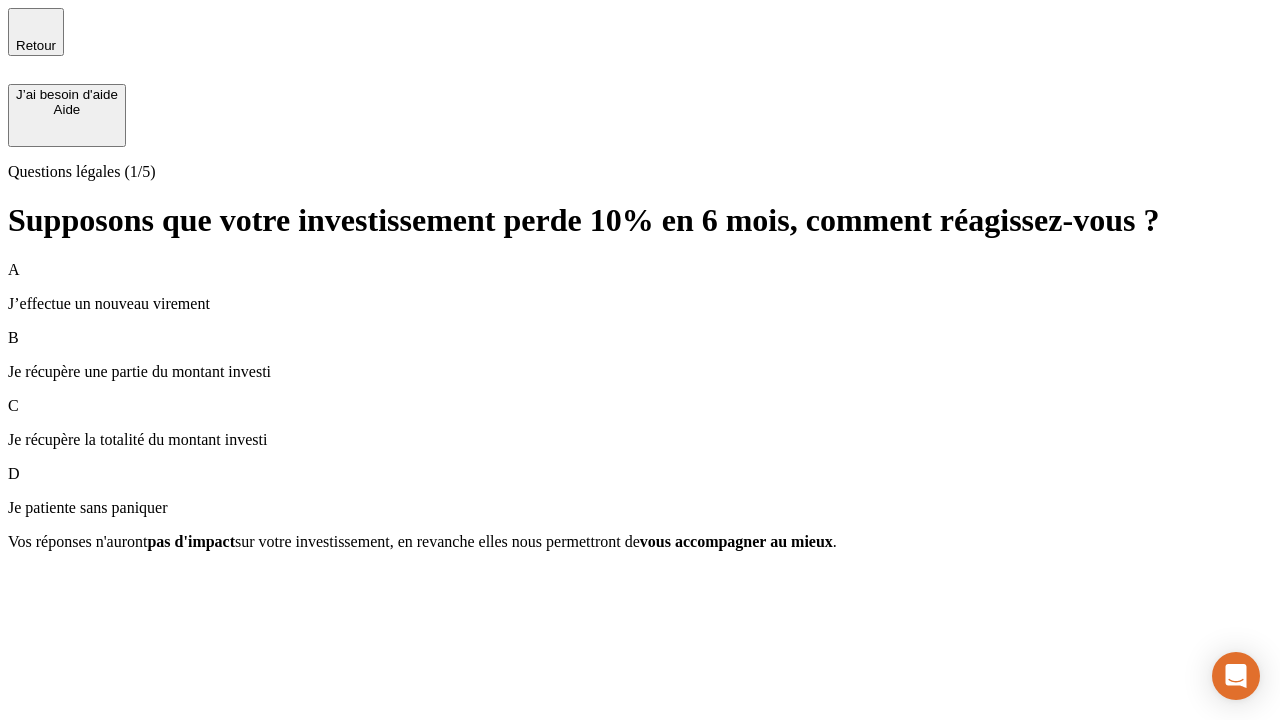 click on "A J’effectue un nouveau virement" at bounding box center (640, 287) 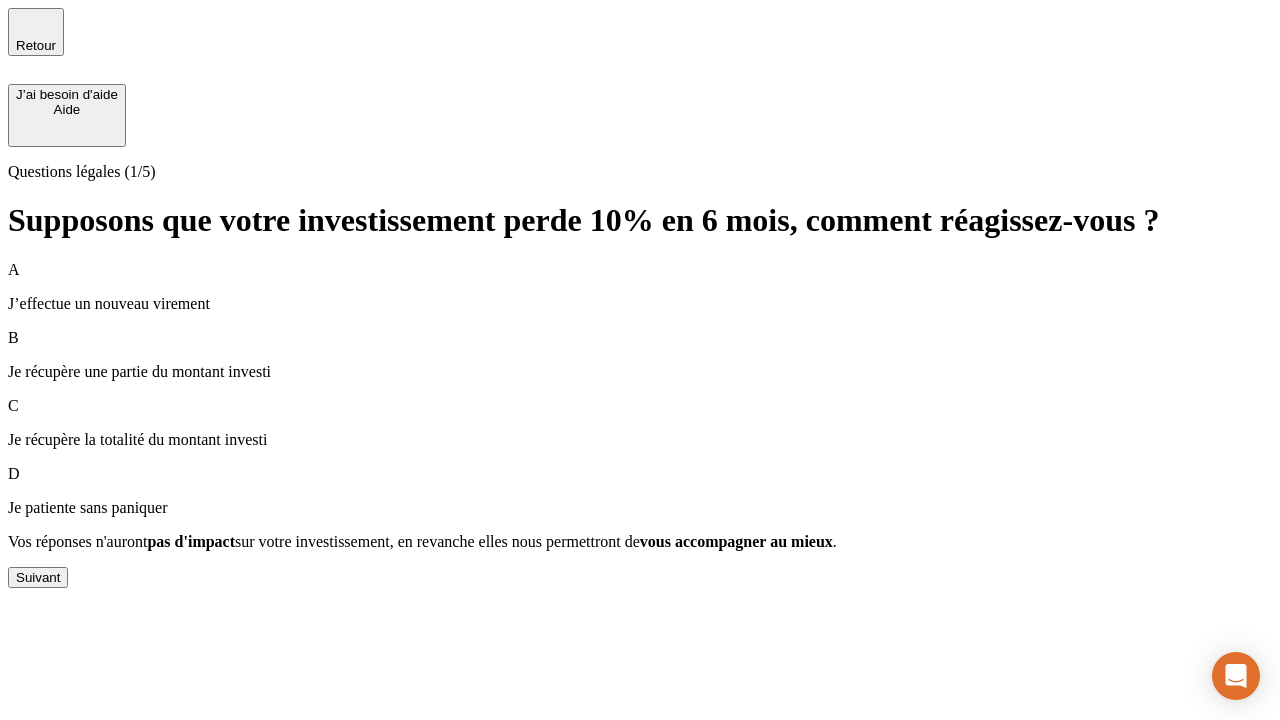 click on "Suivant" at bounding box center (38, 577) 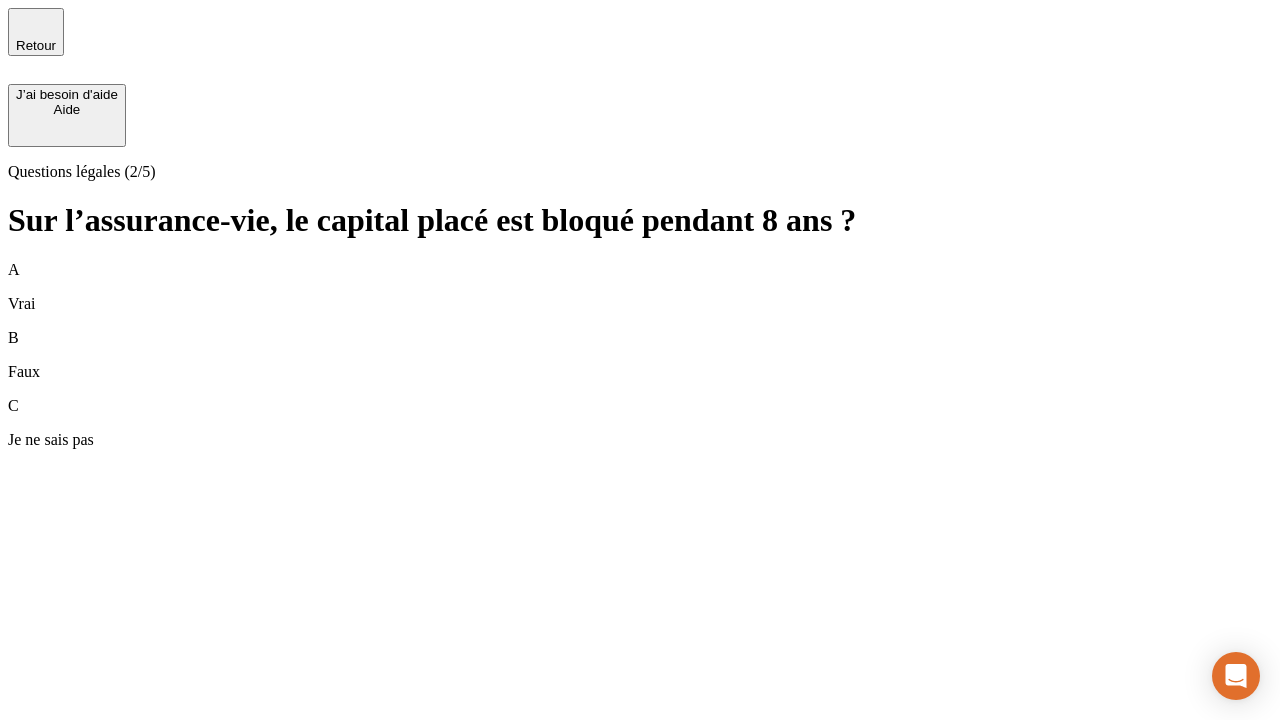 click on "A Vrai" at bounding box center (640, 287) 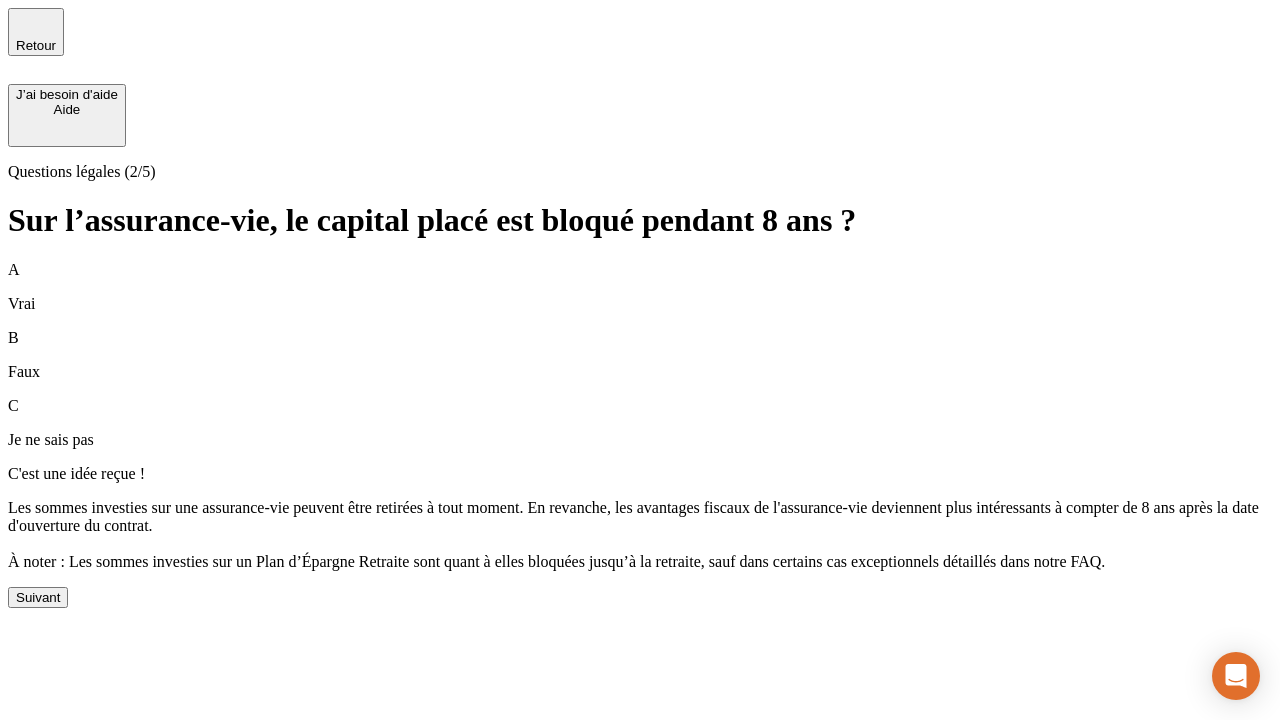 click on "Suivant" at bounding box center [38, 597] 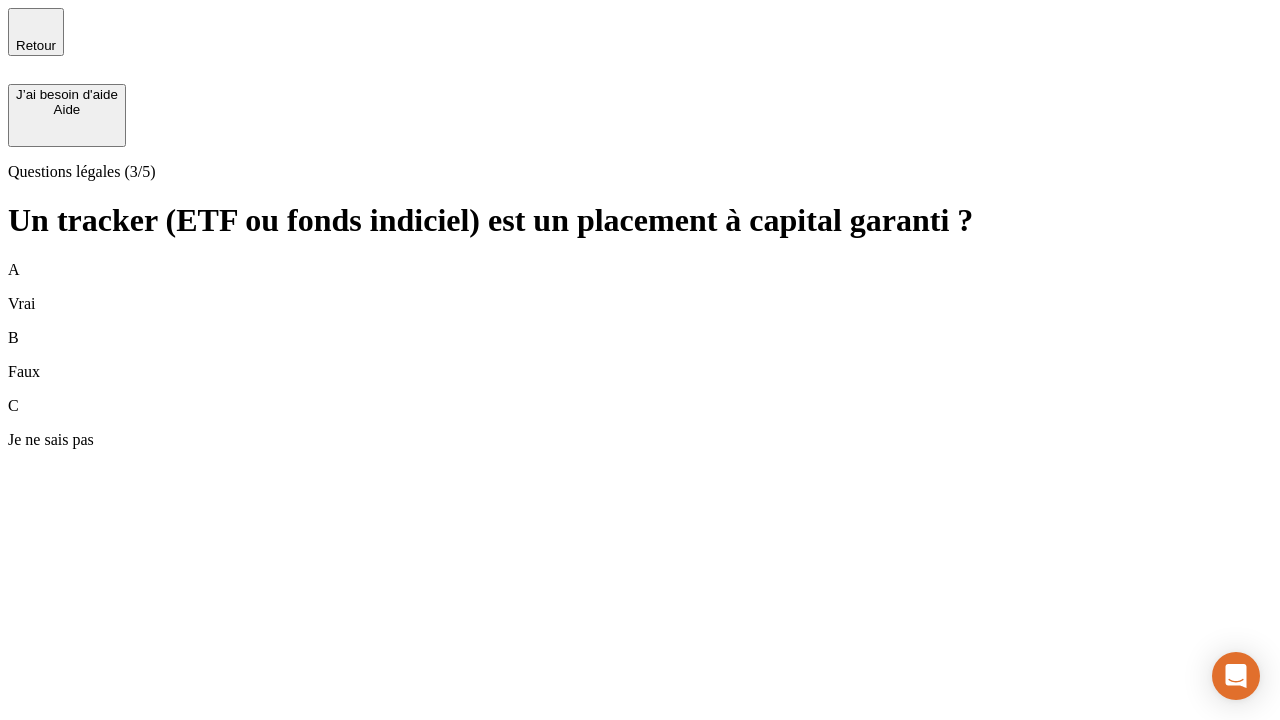 click on "A Vrai" at bounding box center (640, 287) 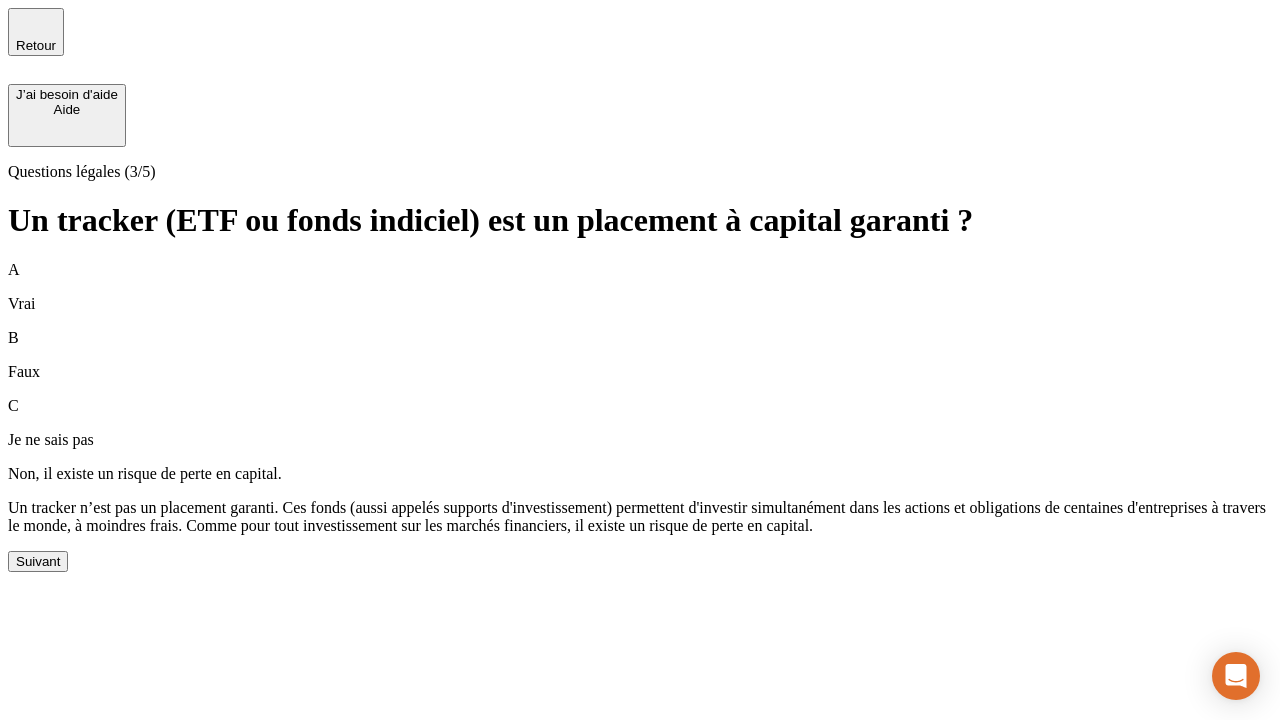 click on "Suivant" at bounding box center (38, 561) 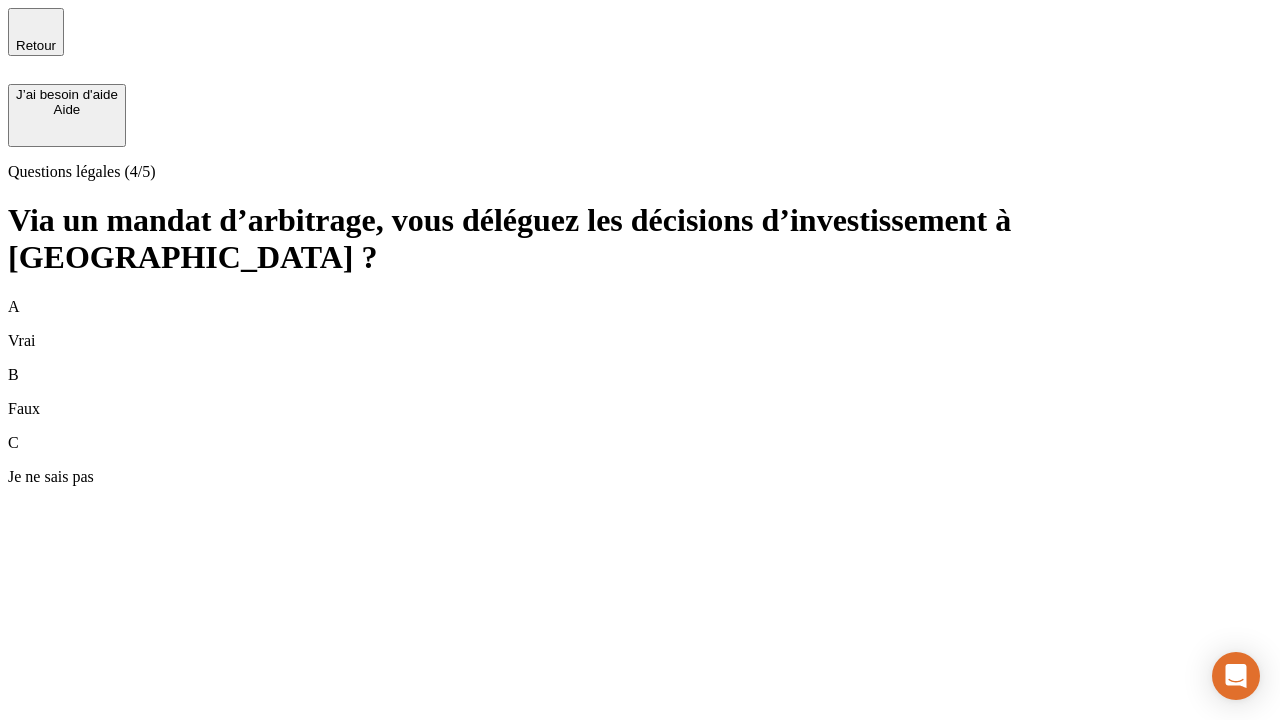 click on "A Vrai" at bounding box center [640, 324] 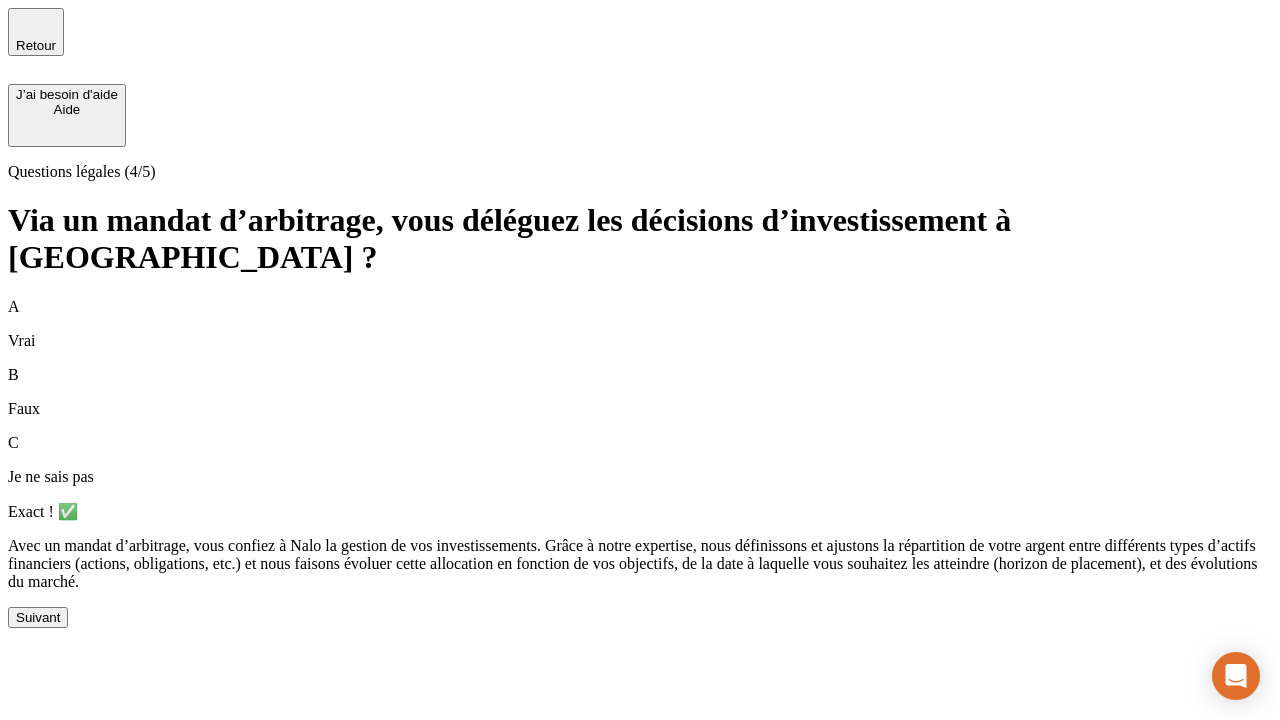 click on "Suivant" at bounding box center (38, 617) 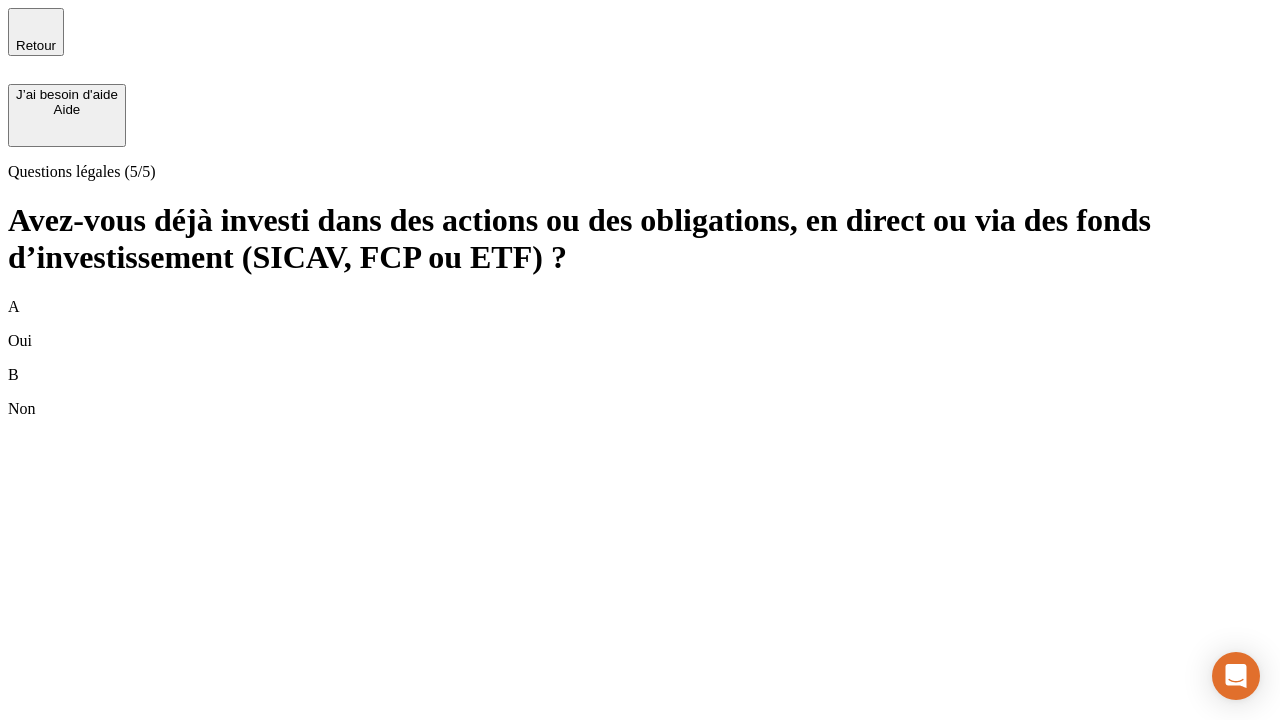 click on "B Non" at bounding box center [640, 392] 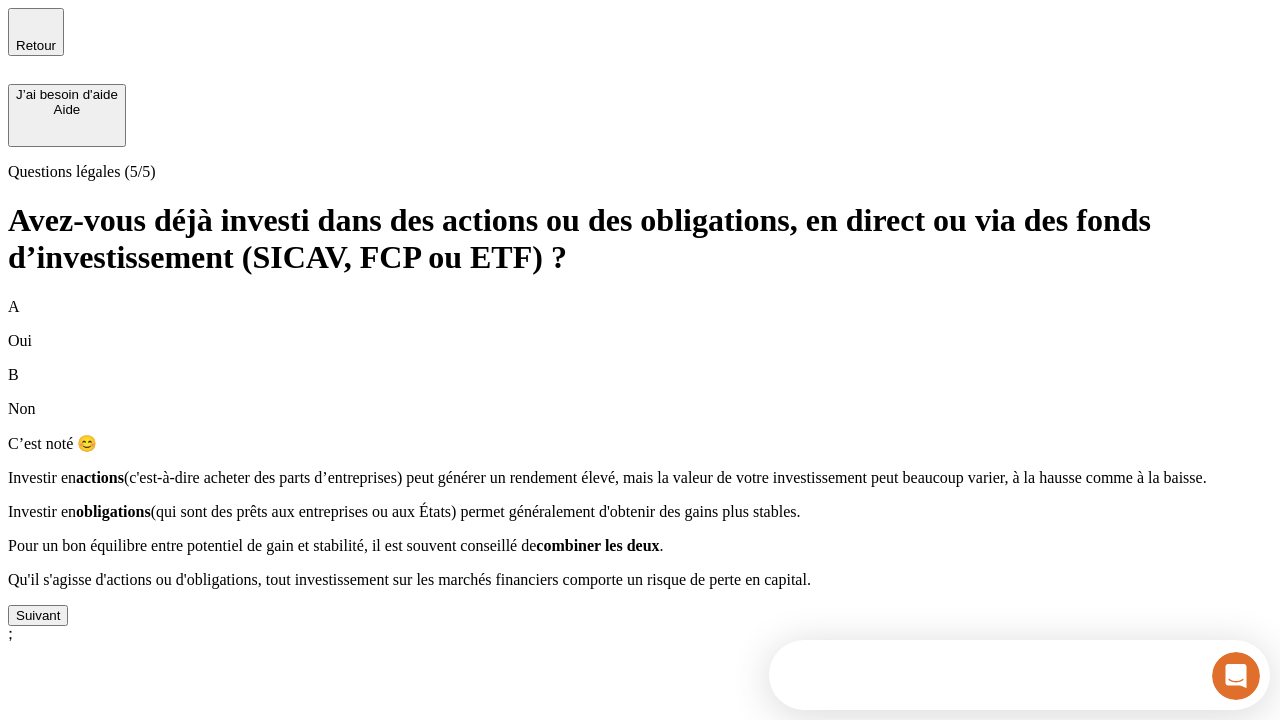 scroll, scrollTop: 0, scrollLeft: 0, axis: both 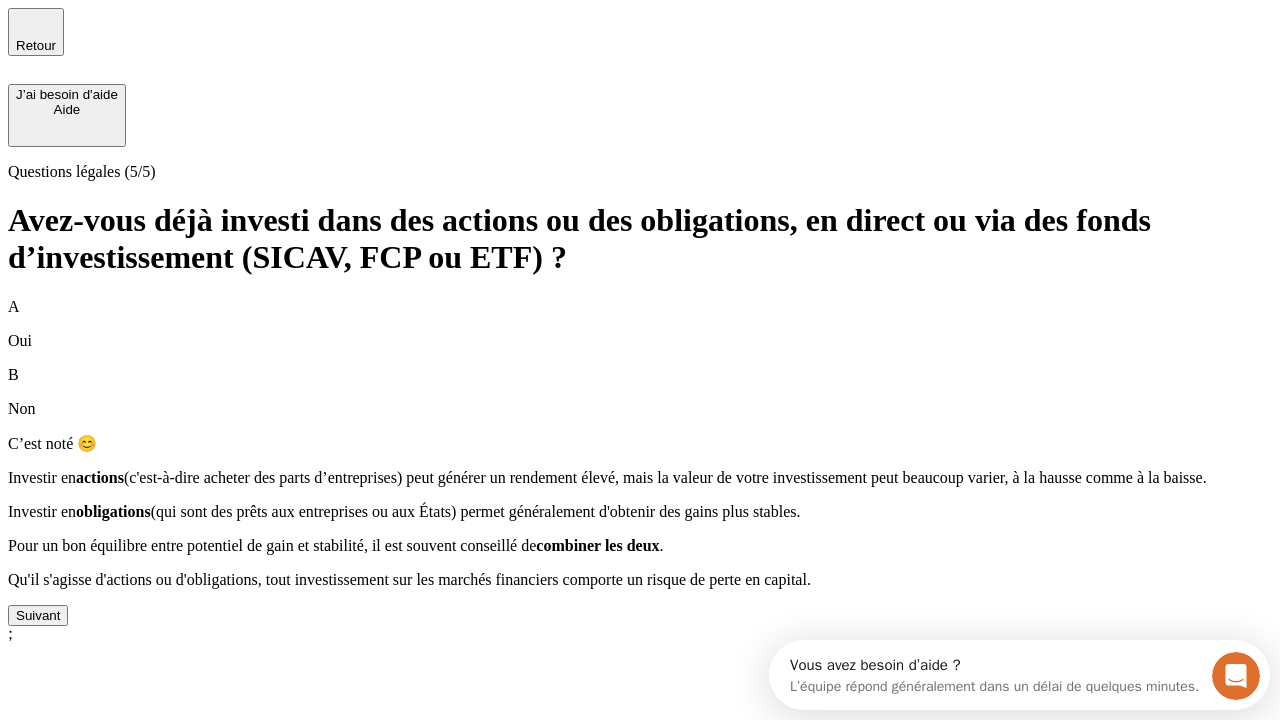 click on "Suivant" at bounding box center (38, 615) 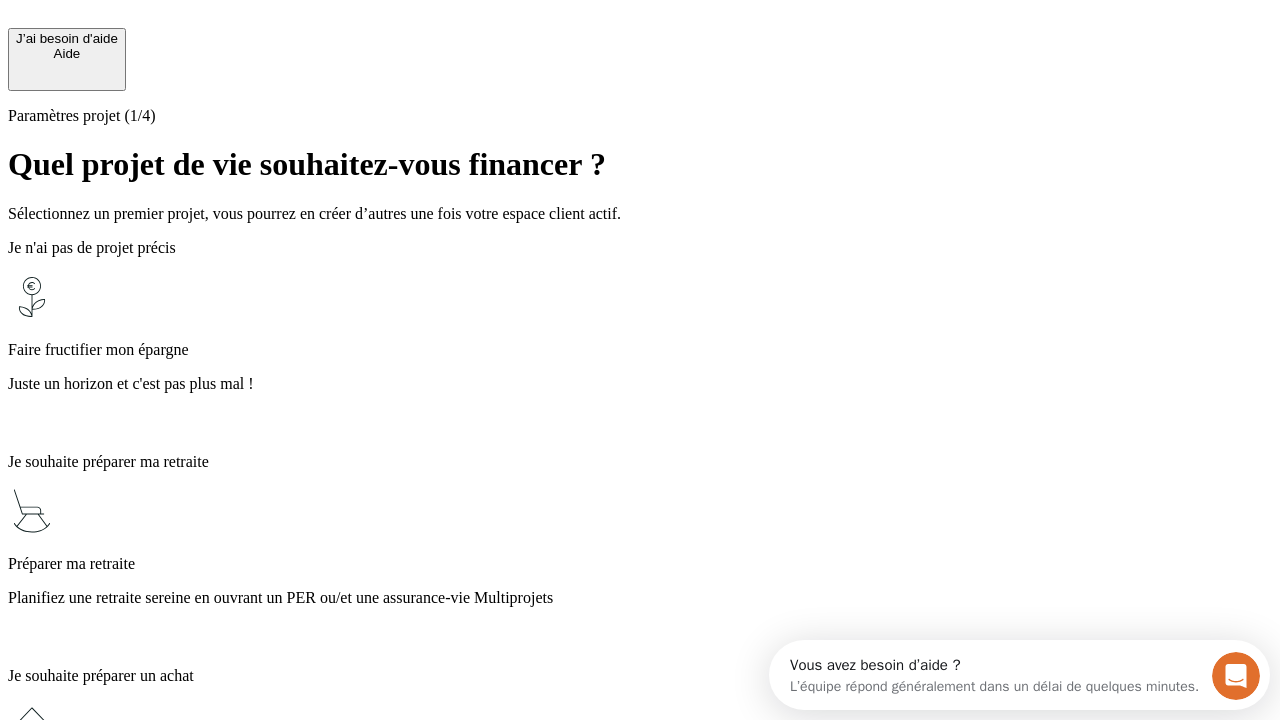click on "Planifiez une retraite sereine en ouvrant un PER ou/et une assurance-vie Multiprojets" at bounding box center [640, 598] 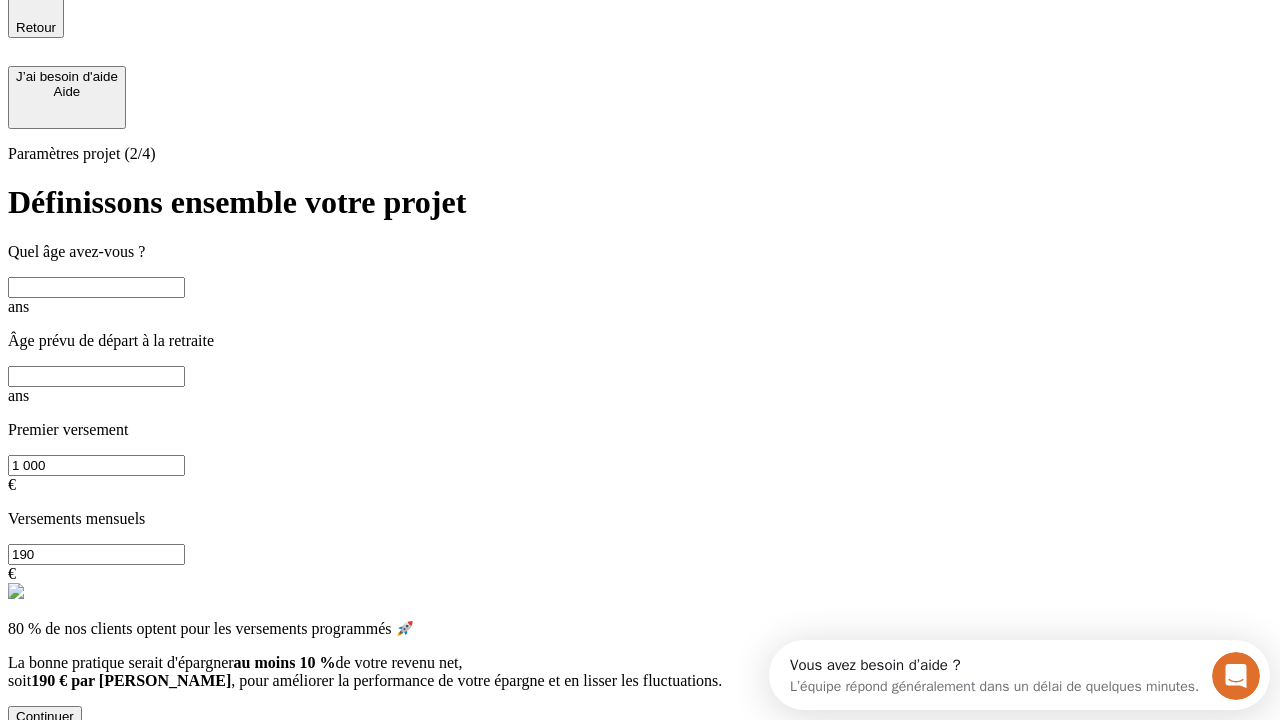 click at bounding box center (96, 287) 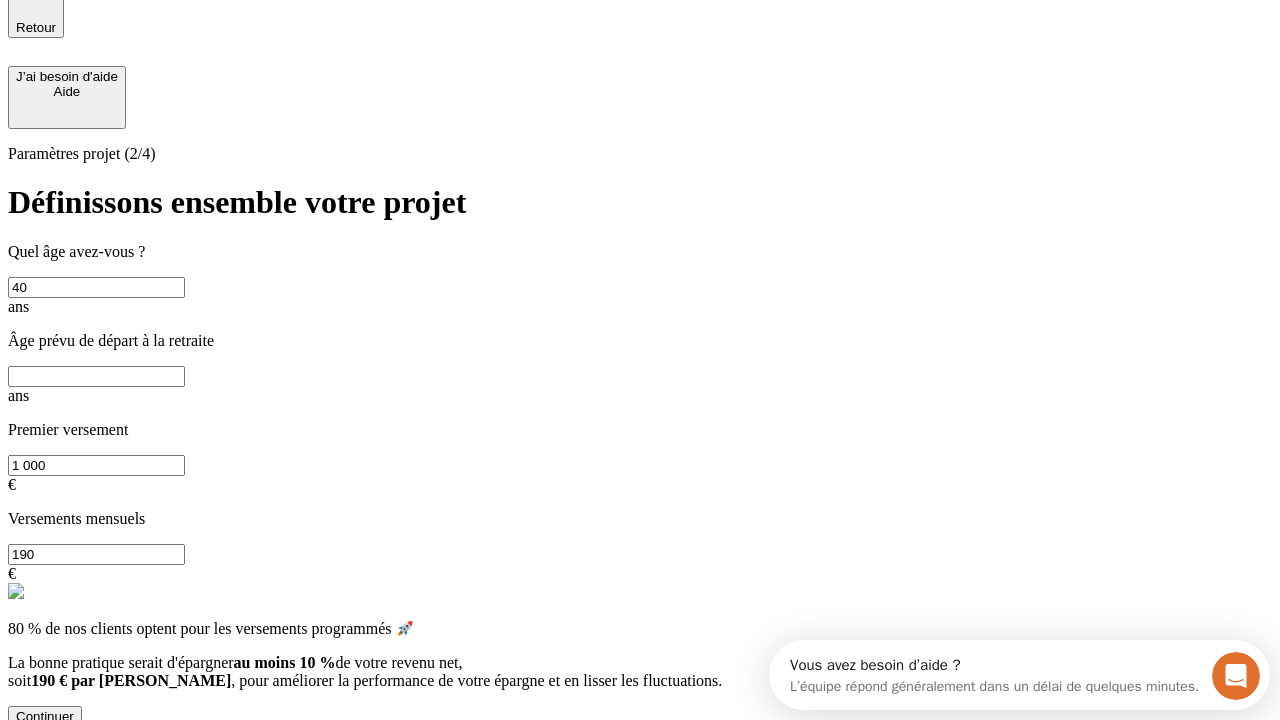 type on "40" 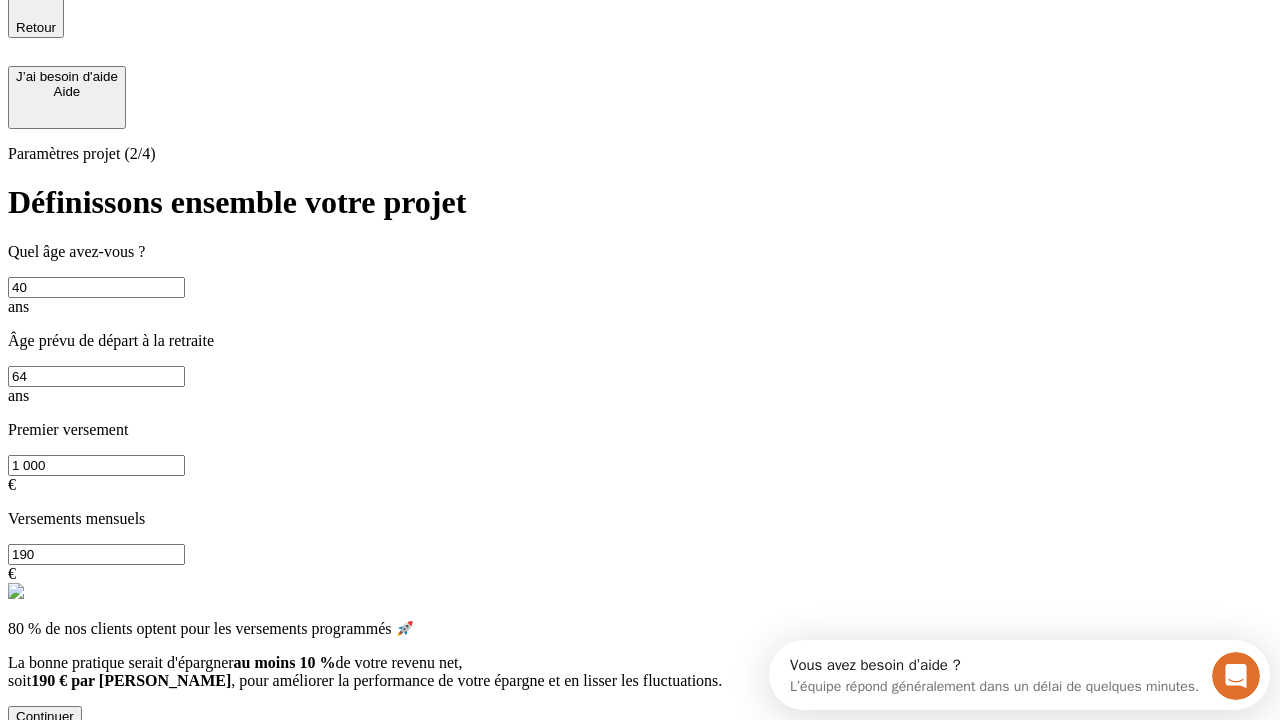 type on "64" 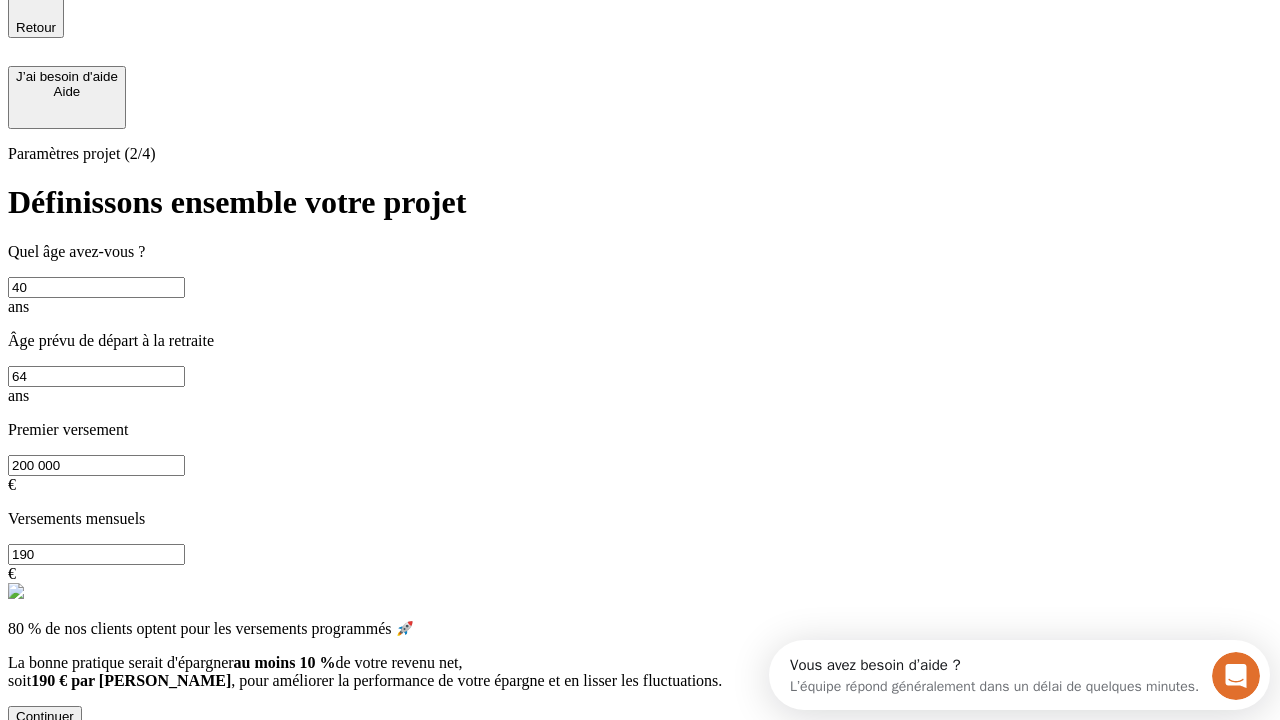 type on "200 000" 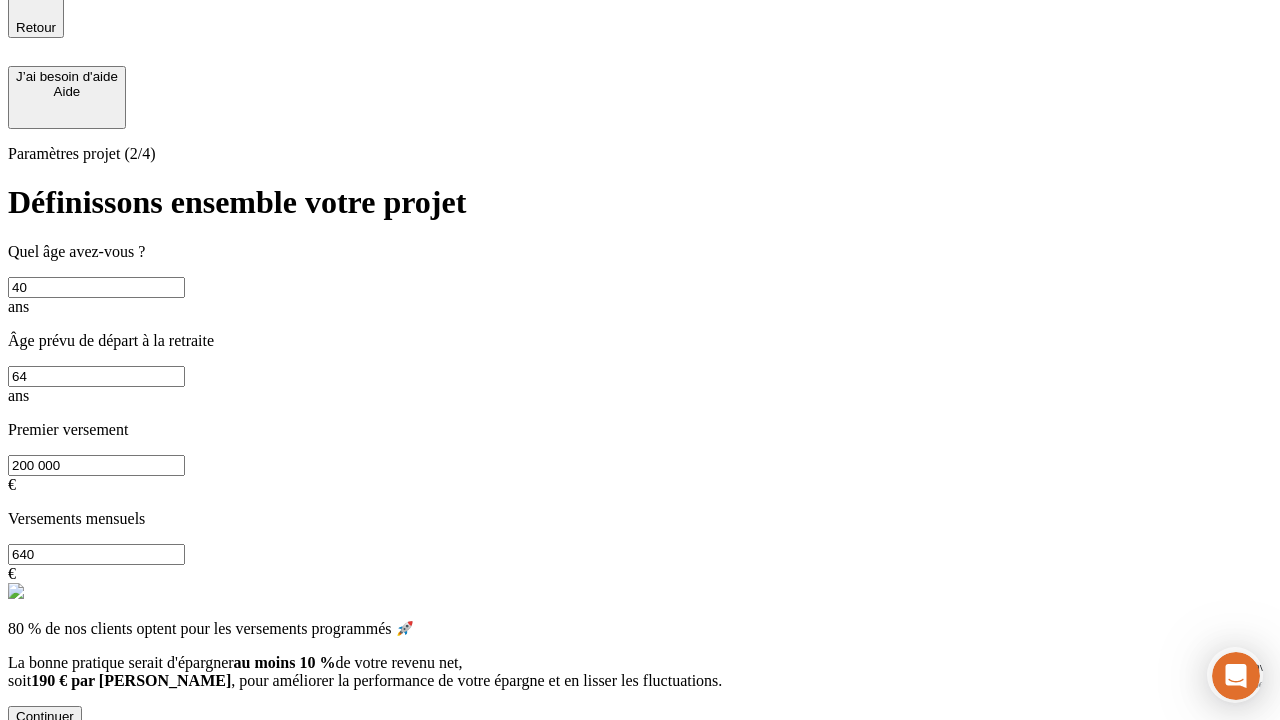 type on "640" 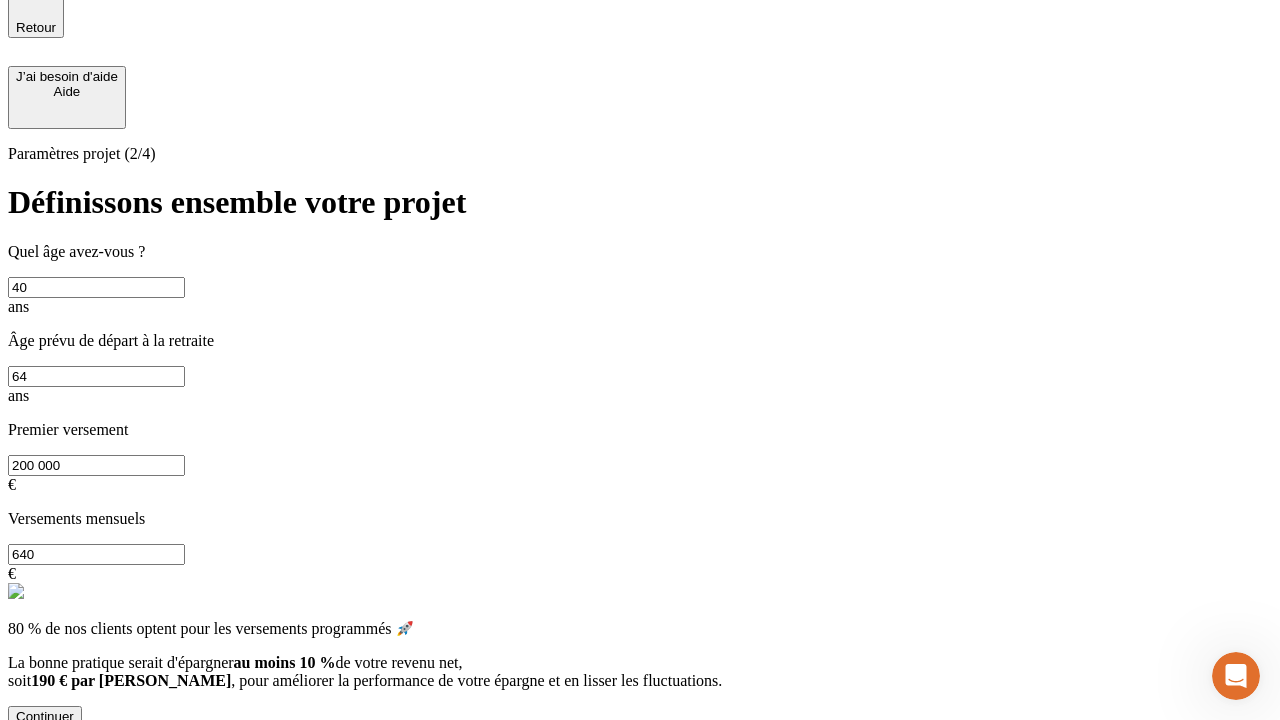 scroll, scrollTop: 0, scrollLeft: 0, axis: both 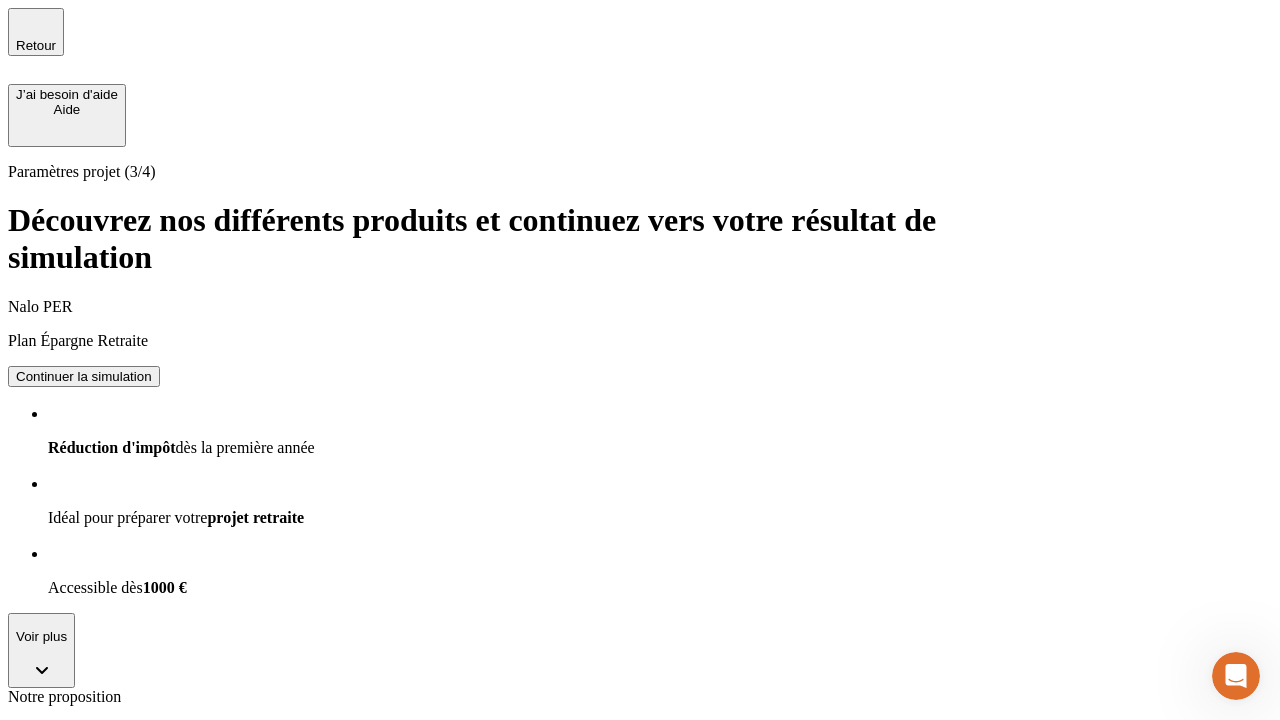 click on "Continuer la simulation" at bounding box center (84, 800) 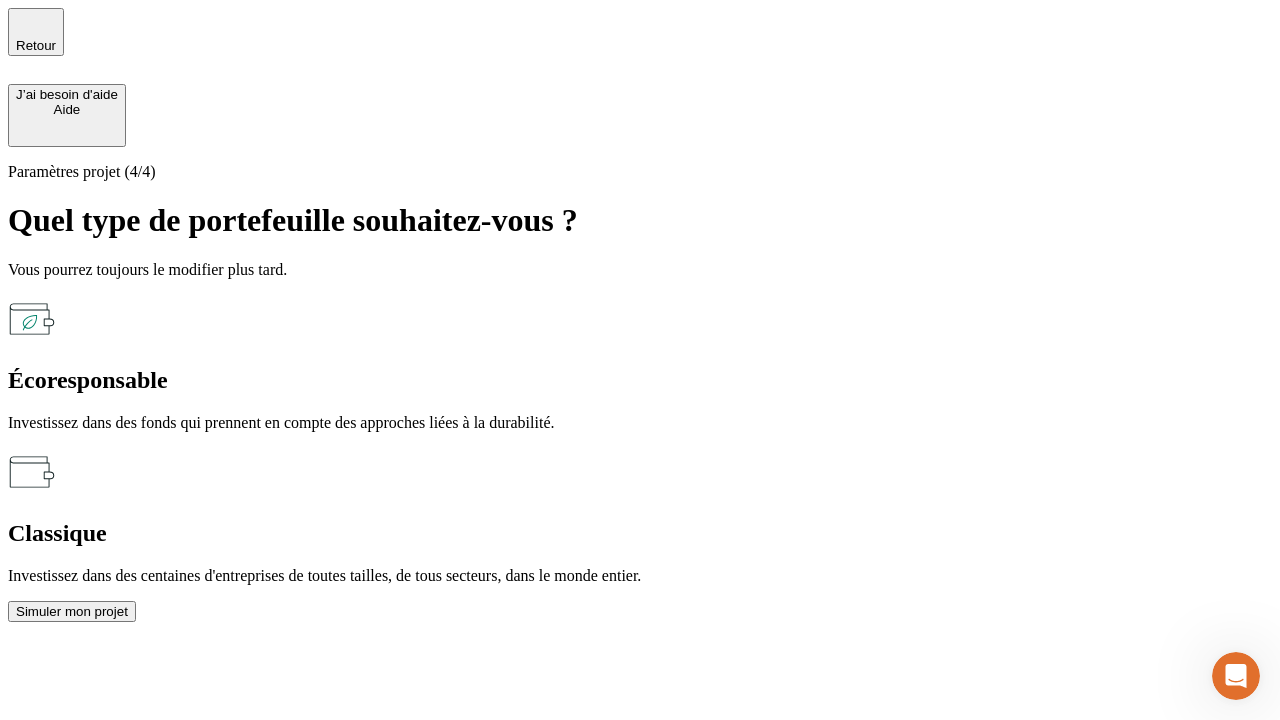 click on "Classique" at bounding box center [640, 533] 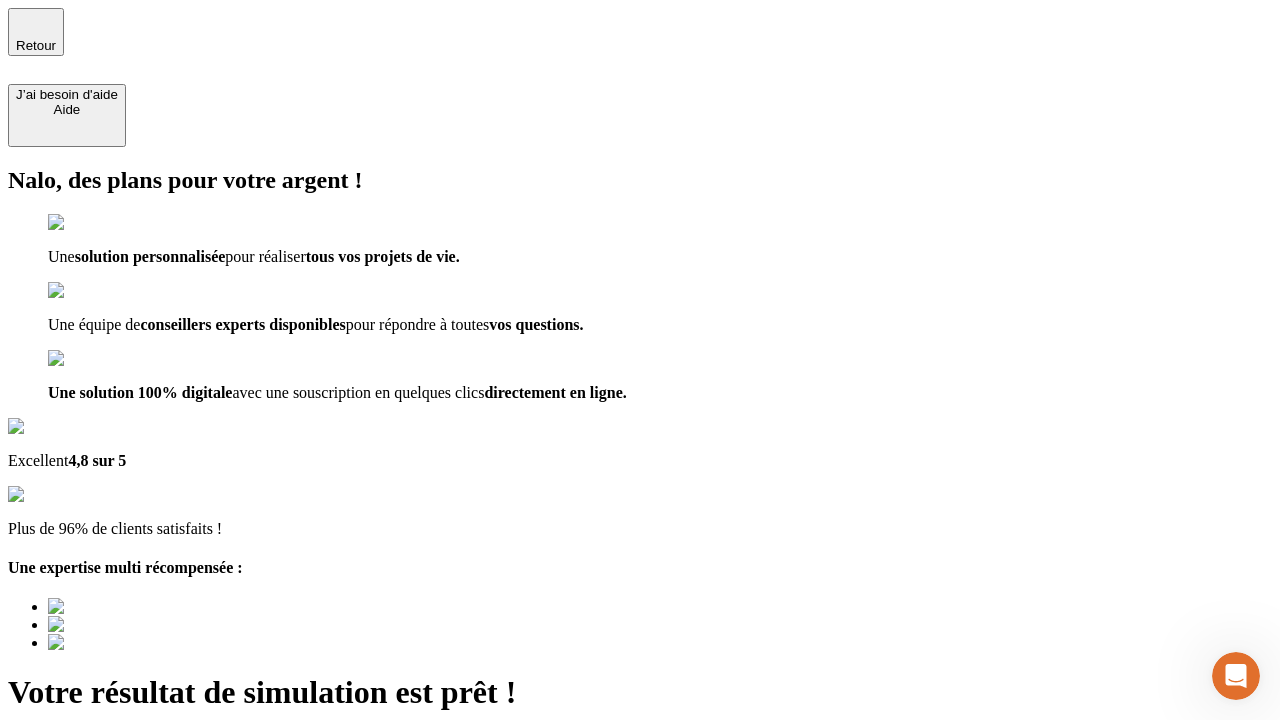 click on "Découvrir ma simulation" at bounding box center (87, 797) 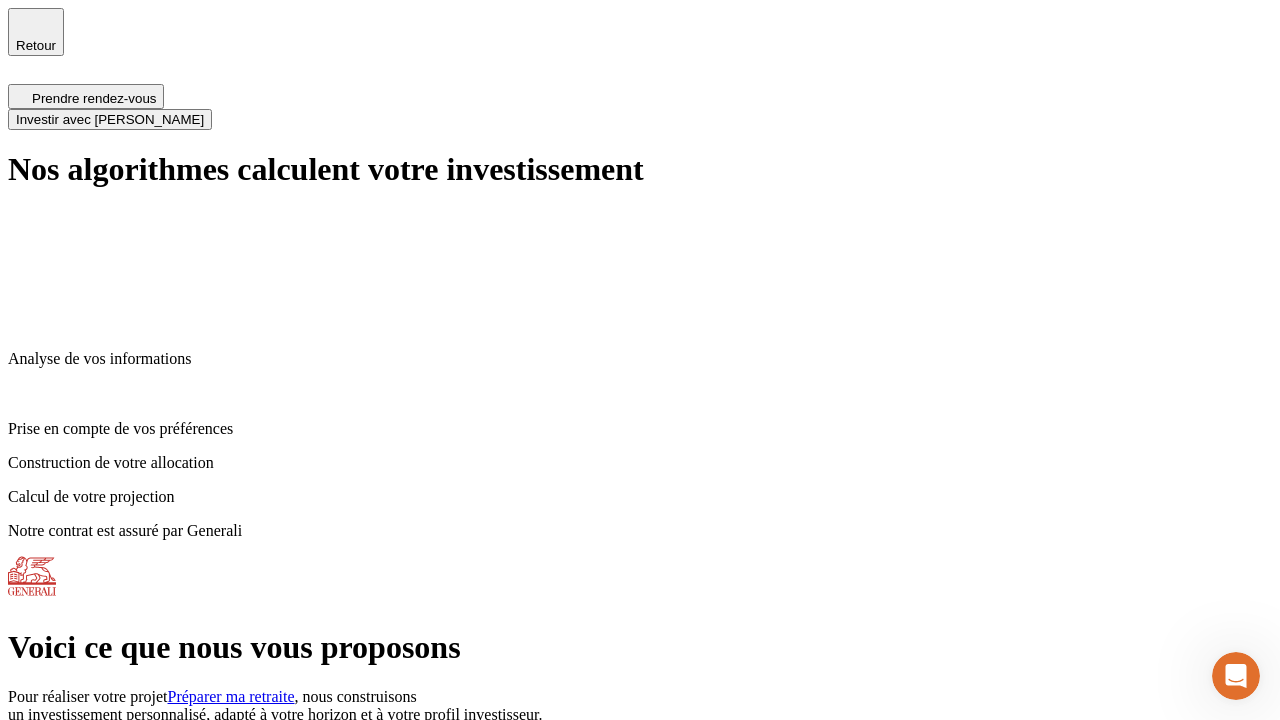 click on "Investir avec [PERSON_NAME]" at bounding box center (110, 119) 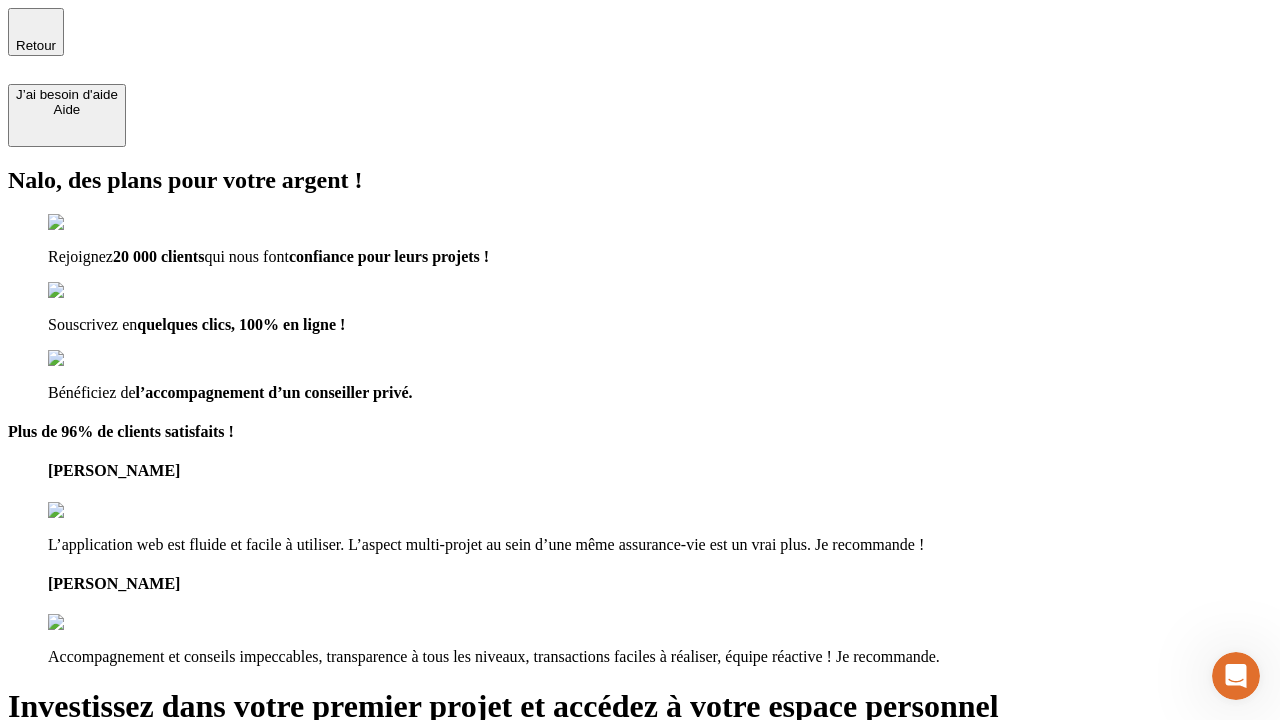 type on "[EMAIL_ADDRESS][DOMAIN_NAME]" 